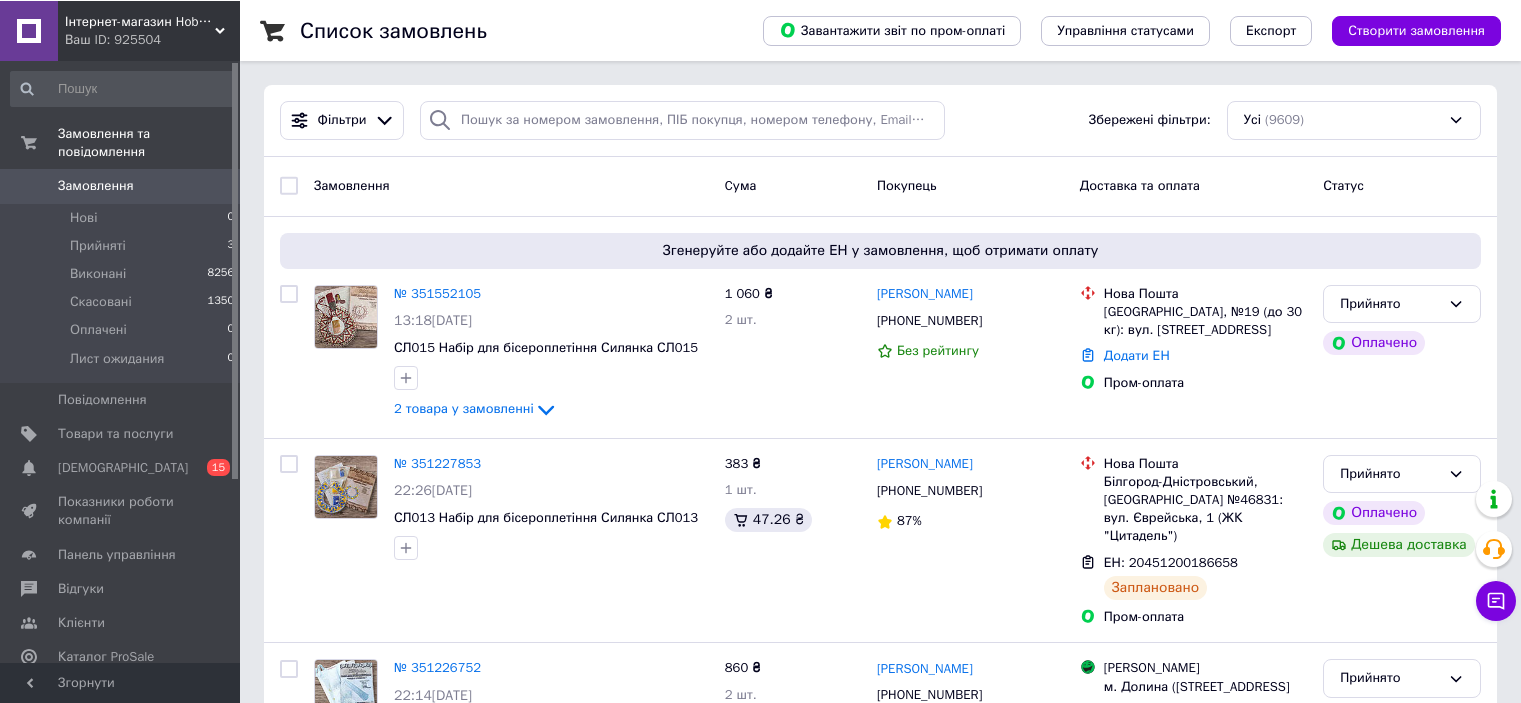 scroll, scrollTop: 0, scrollLeft: 0, axis: both 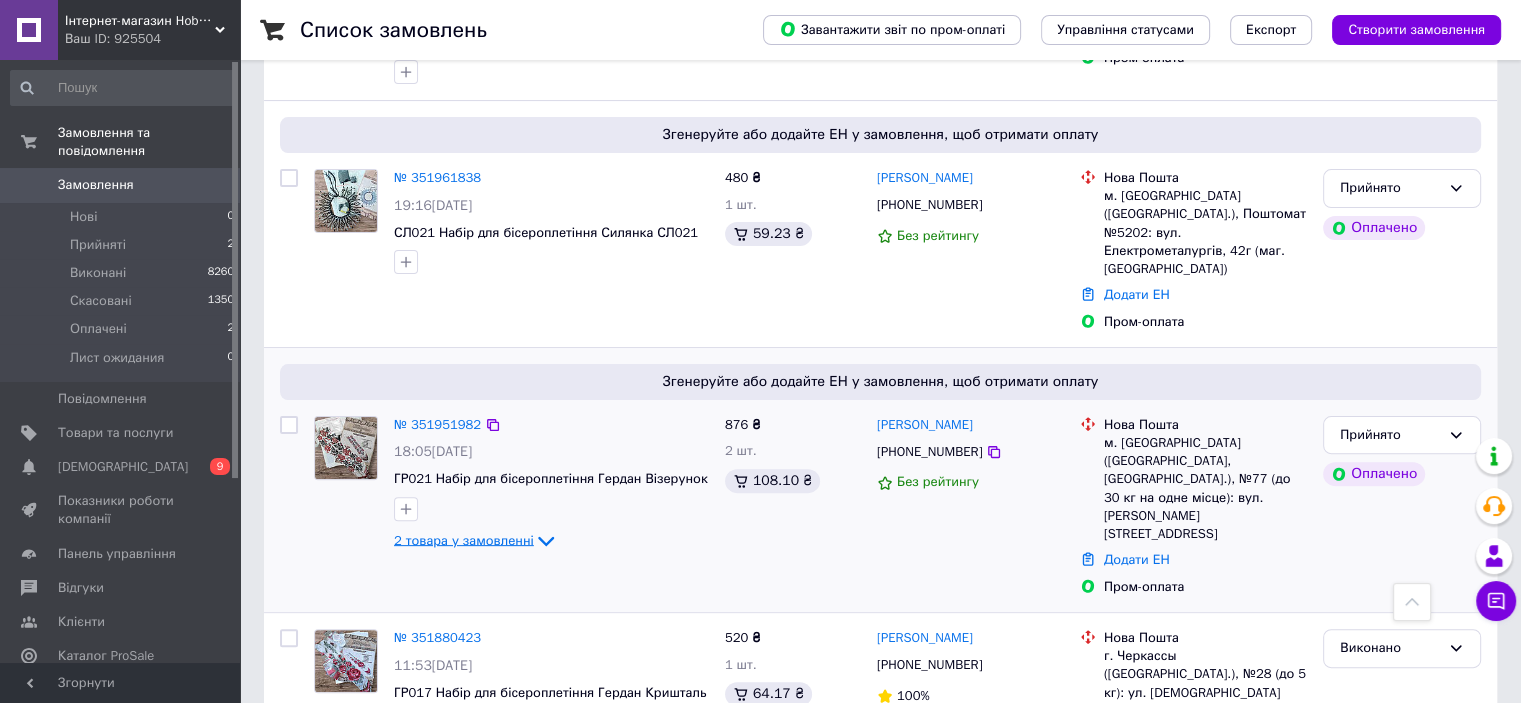 click 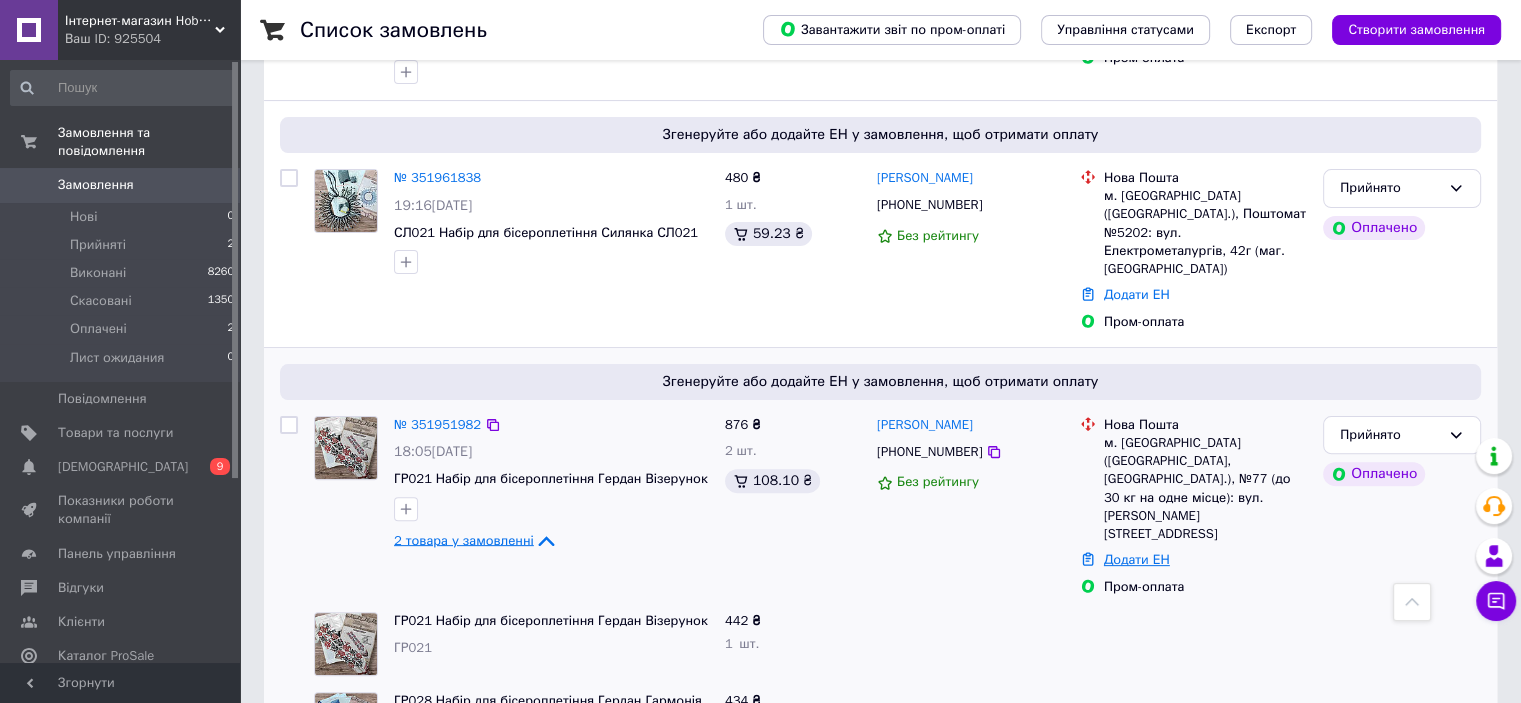 click on "Додати ЕН" at bounding box center (1137, 559) 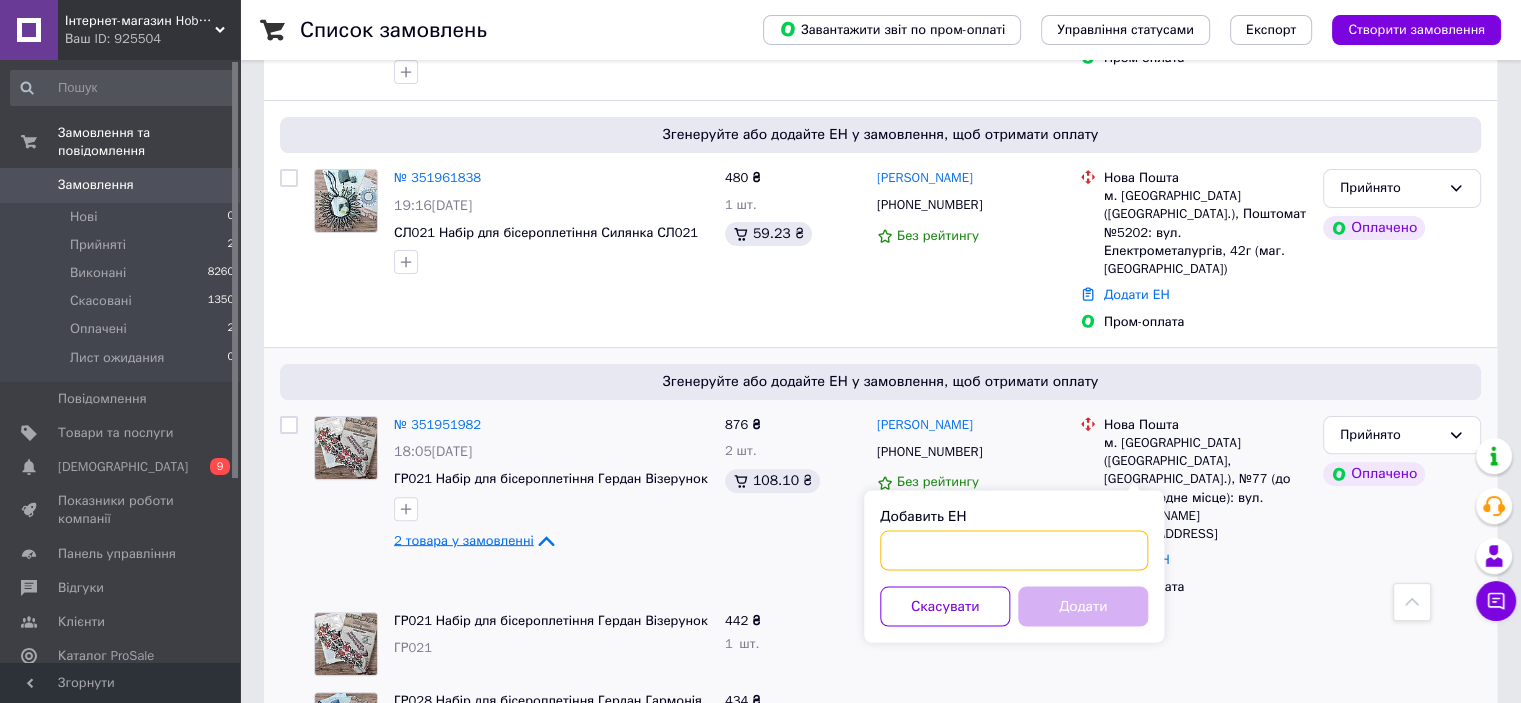 click on "Добавить ЕН" at bounding box center (1014, 550) 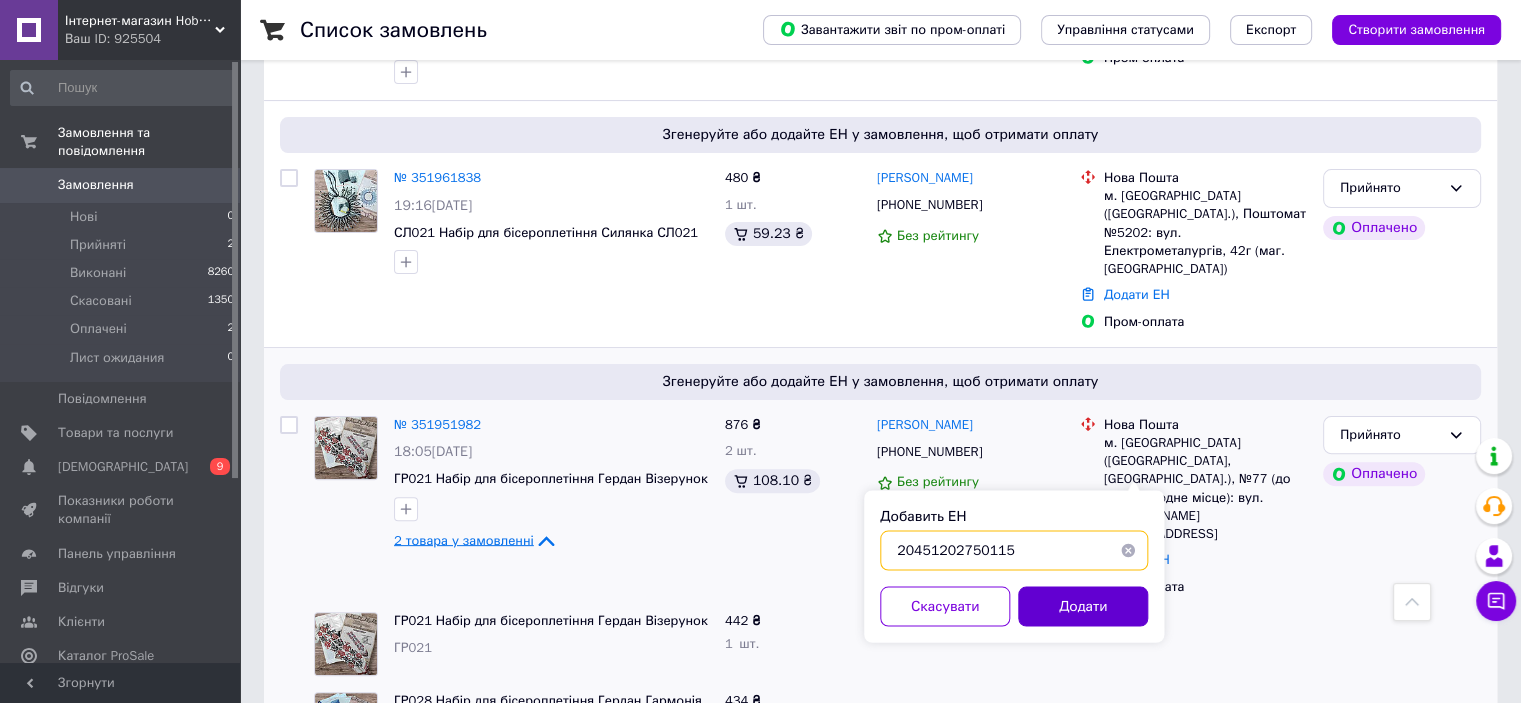 type on "20451202750115" 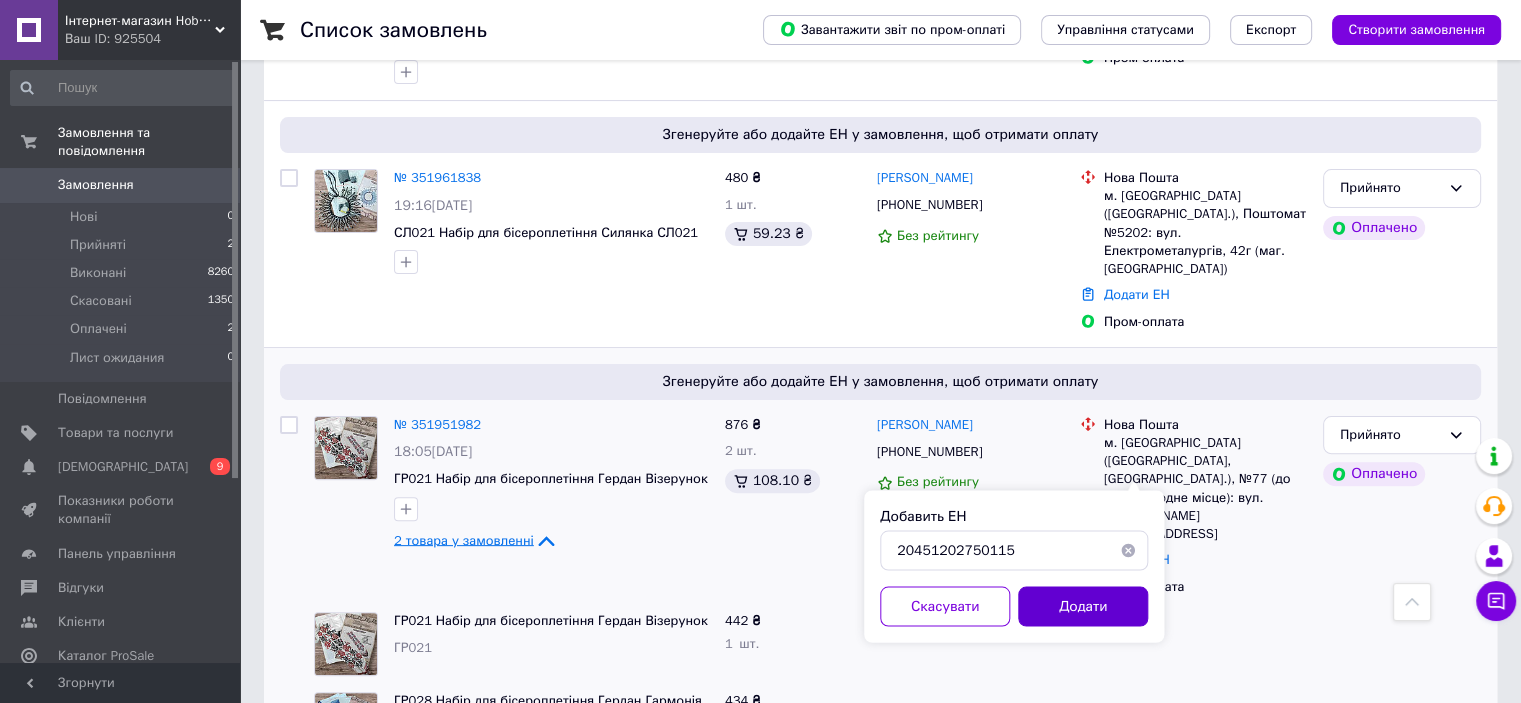 click on "Додати" at bounding box center [1083, 606] 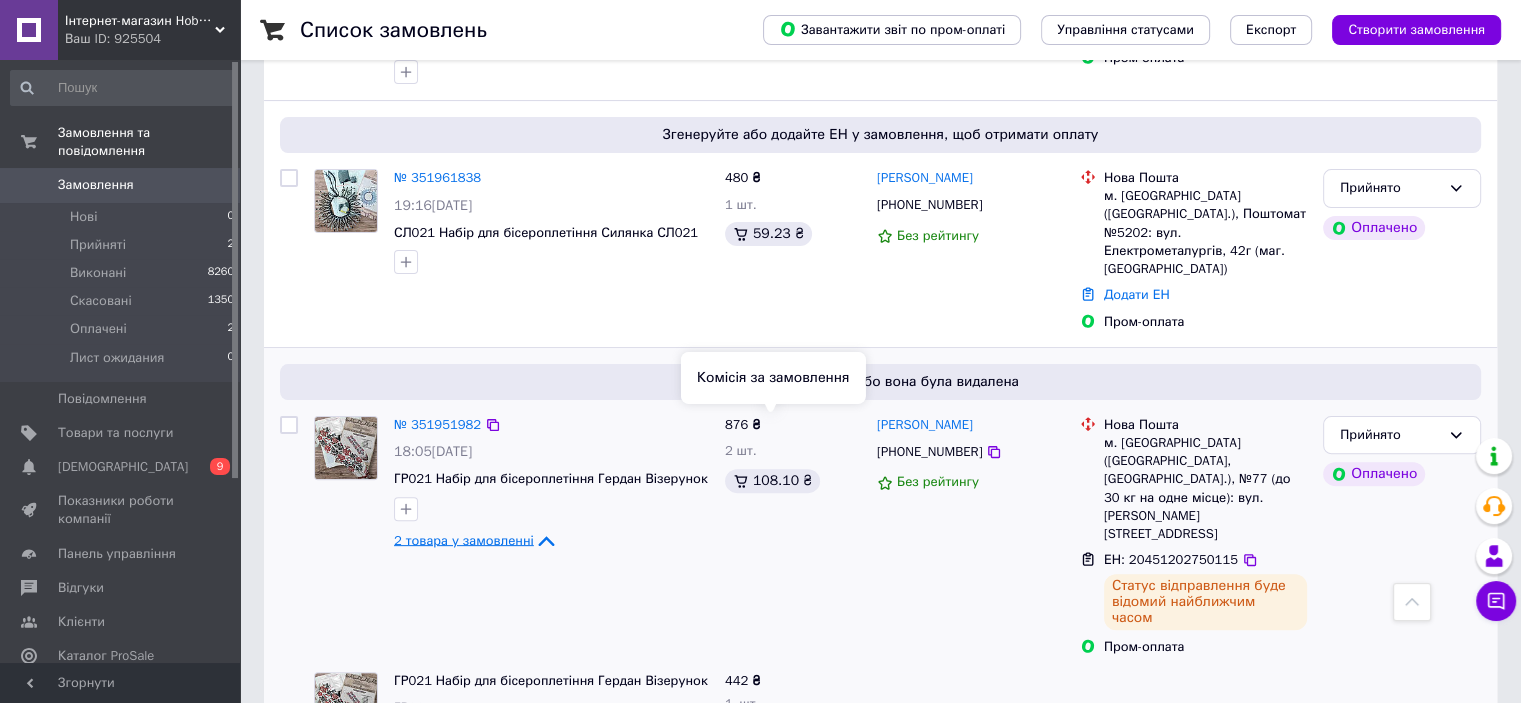 scroll, scrollTop: 400, scrollLeft: 0, axis: vertical 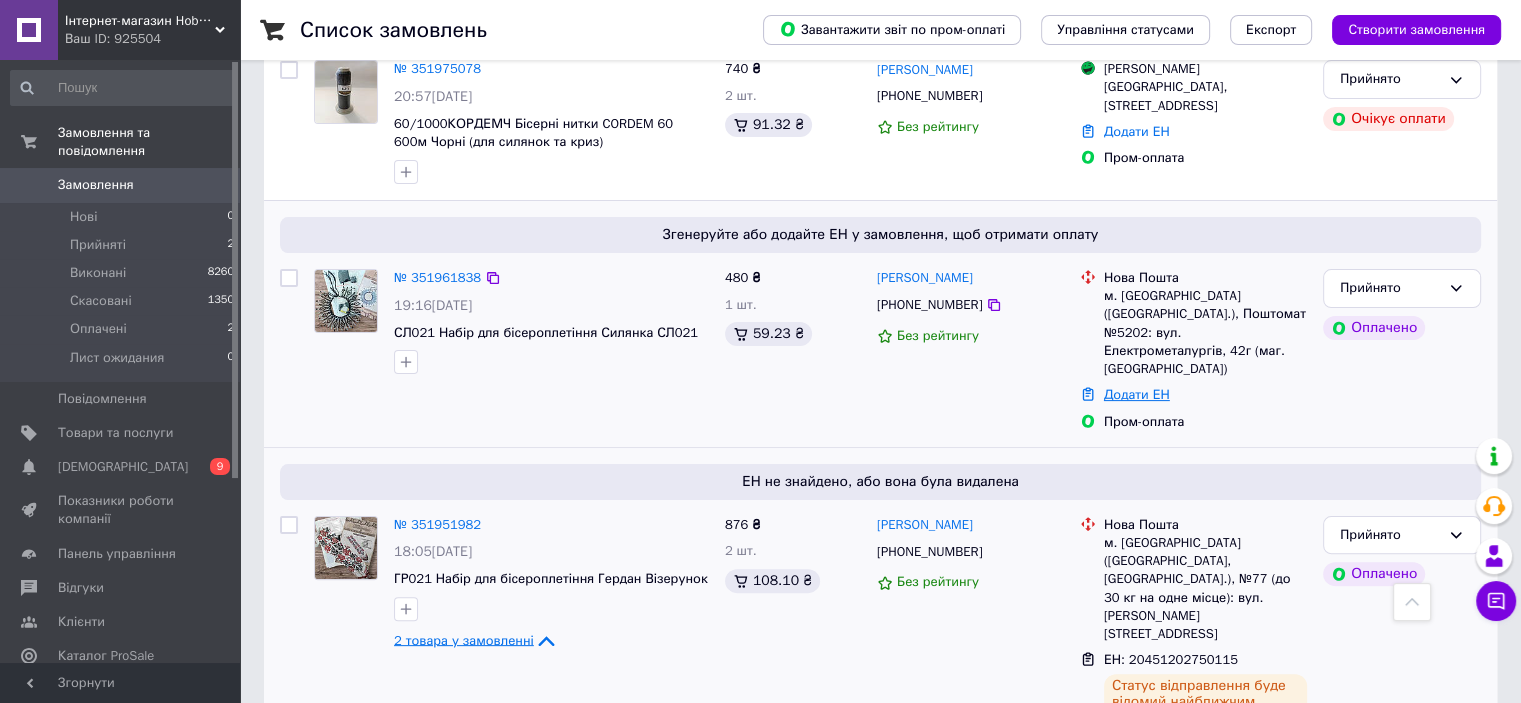 click on "Додати ЕН" at bounding box center (1137, 394) 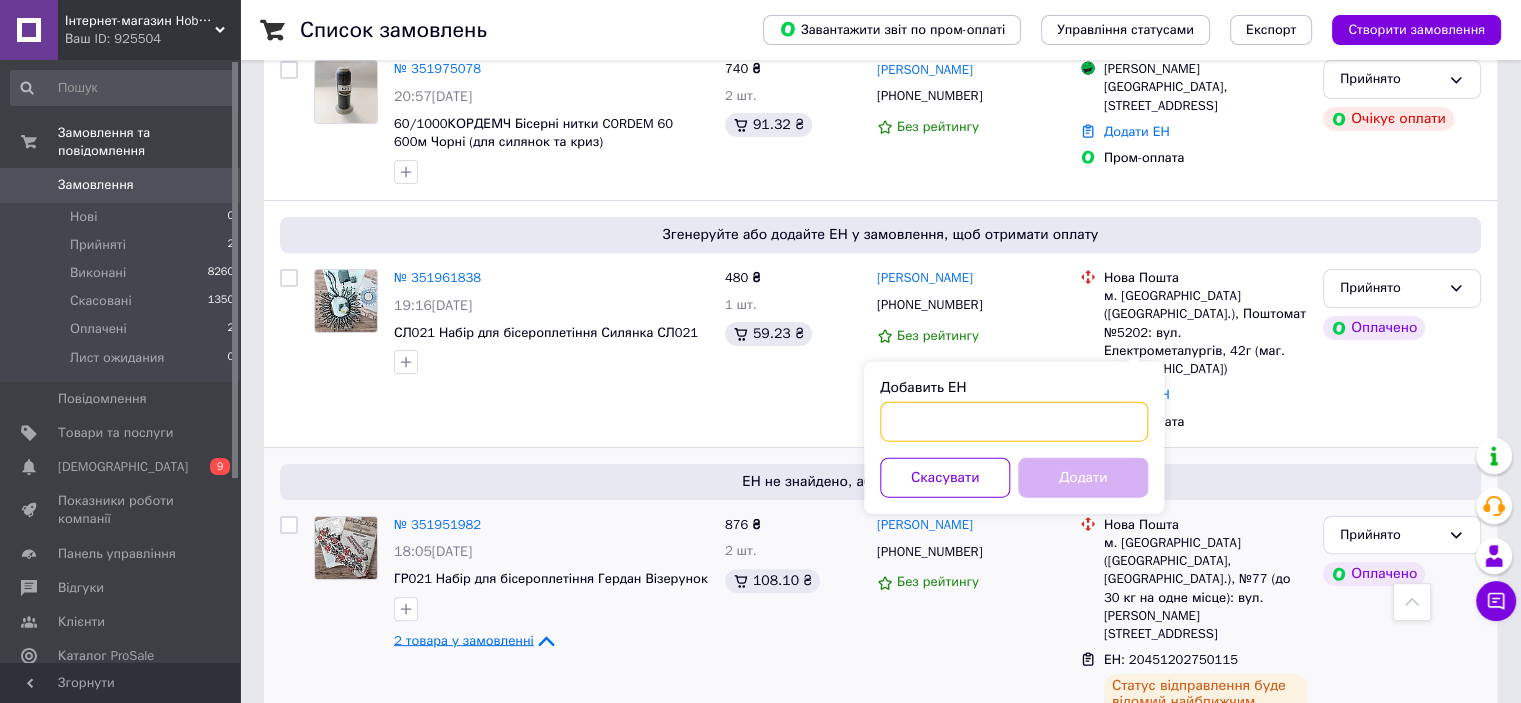 click on "Добавить ЕН" at bounding box center (1014, 422) 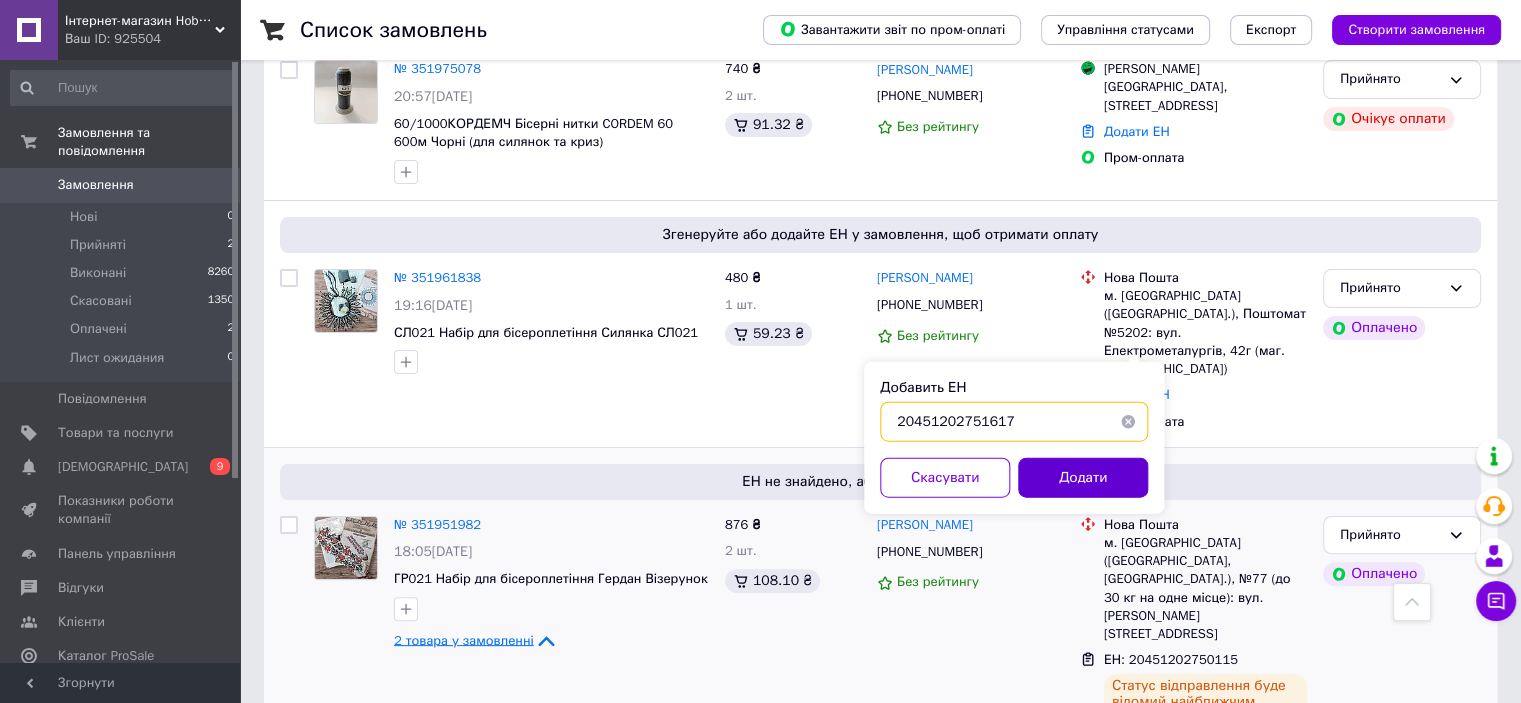 type on "20451202751617" 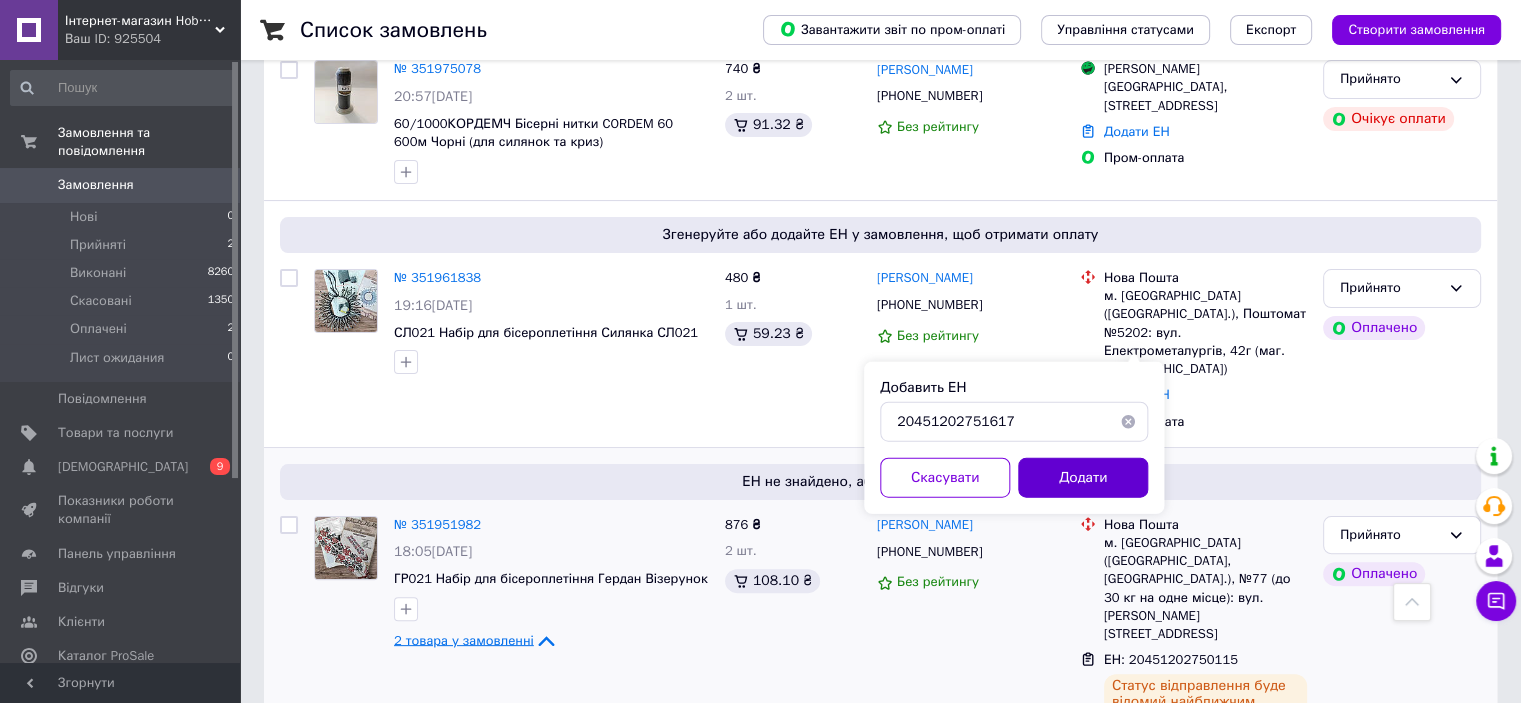 click on "Додати" at bounding box center [1083, 478] 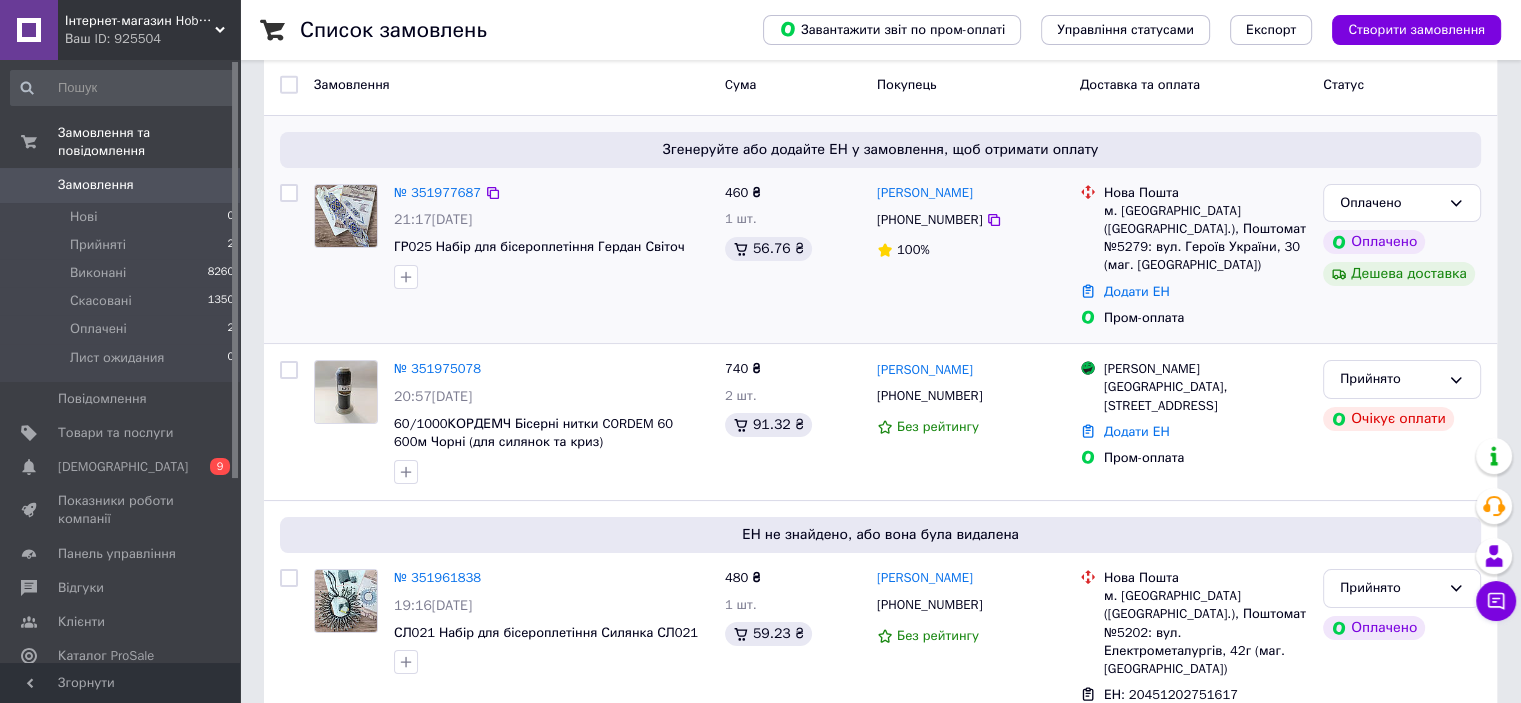 scroll, scrollTop: 0, scrollLeft: 0, axis: both 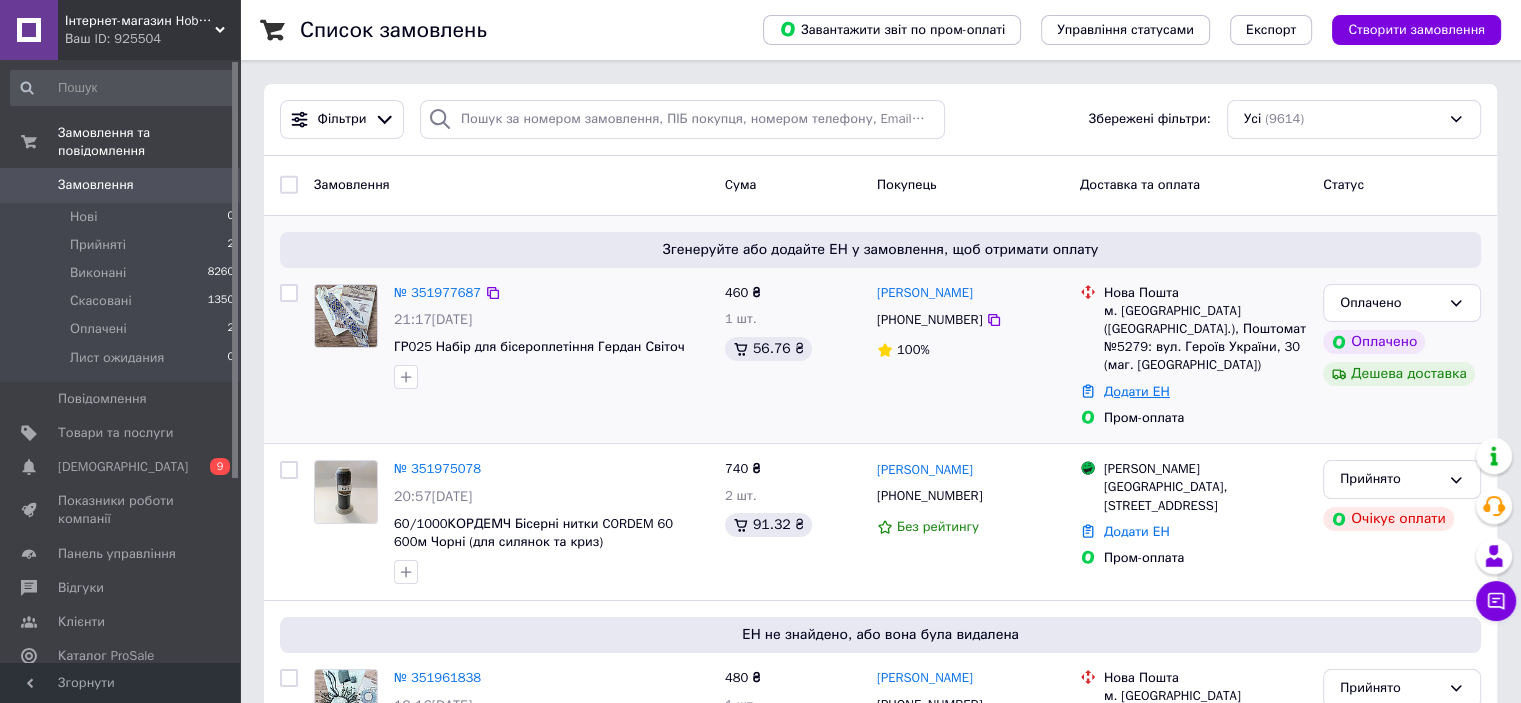 click on "Додати ЕН" at bounding box center [1137, 391] 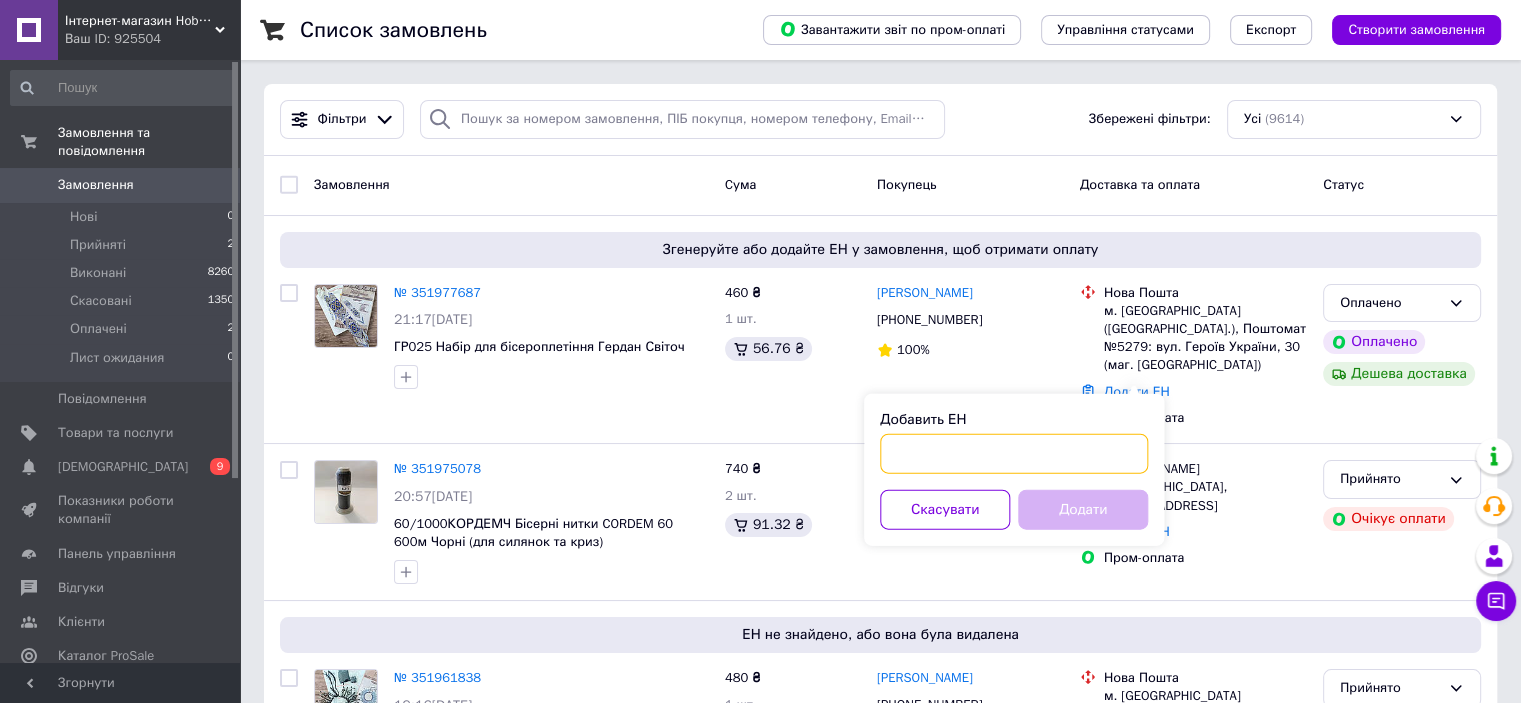 click on "Добавить ЕН" at bounding box center [1014, 454] 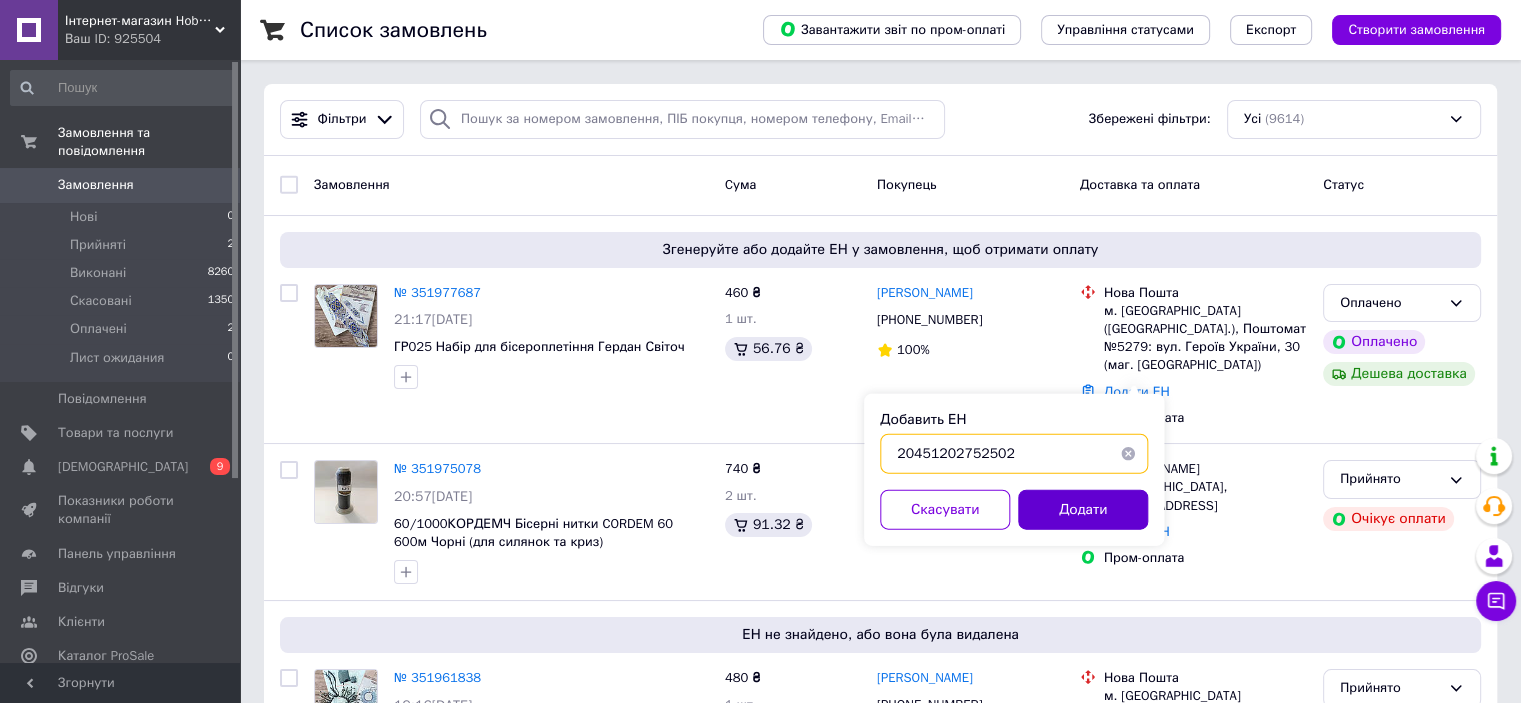 type on "20451202752502" 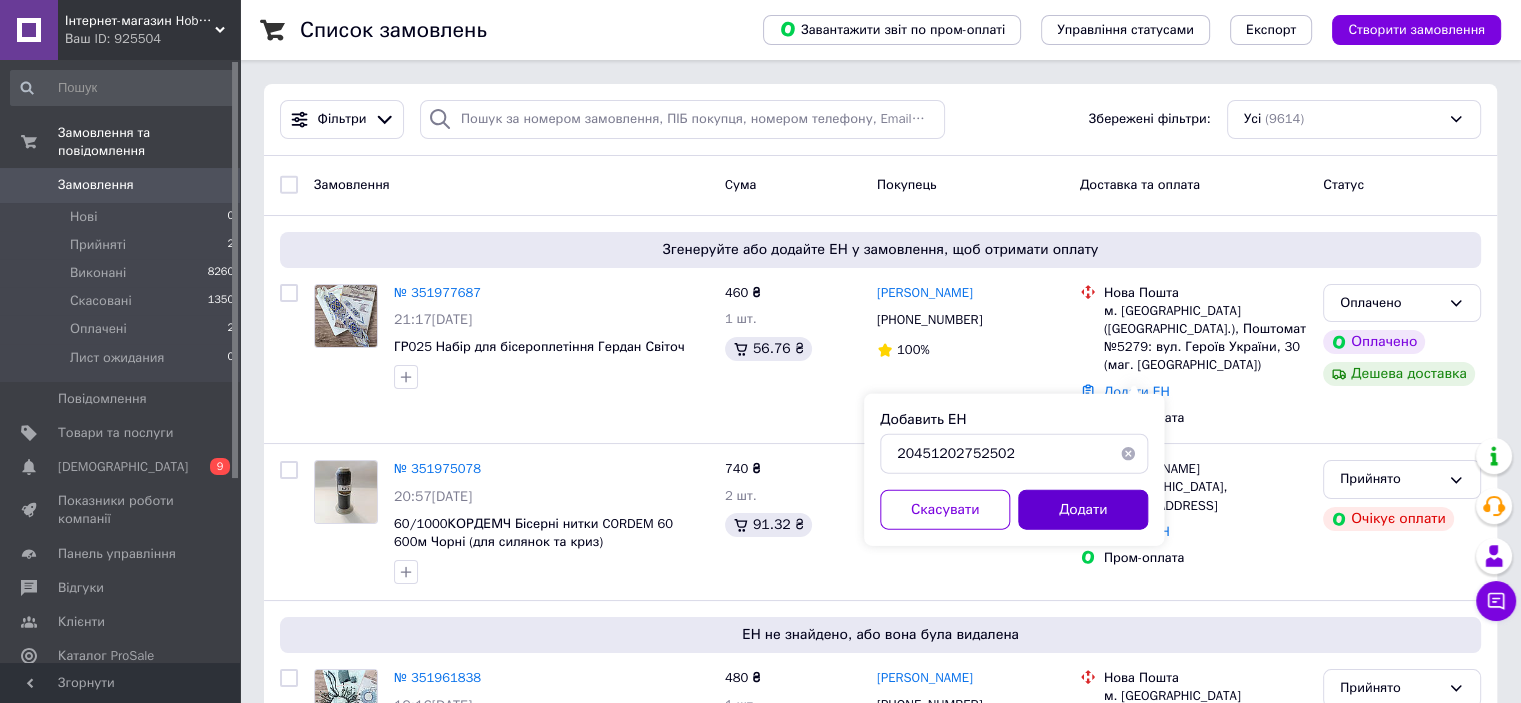 click on "Додати" at bounding box center (1083, 510) 